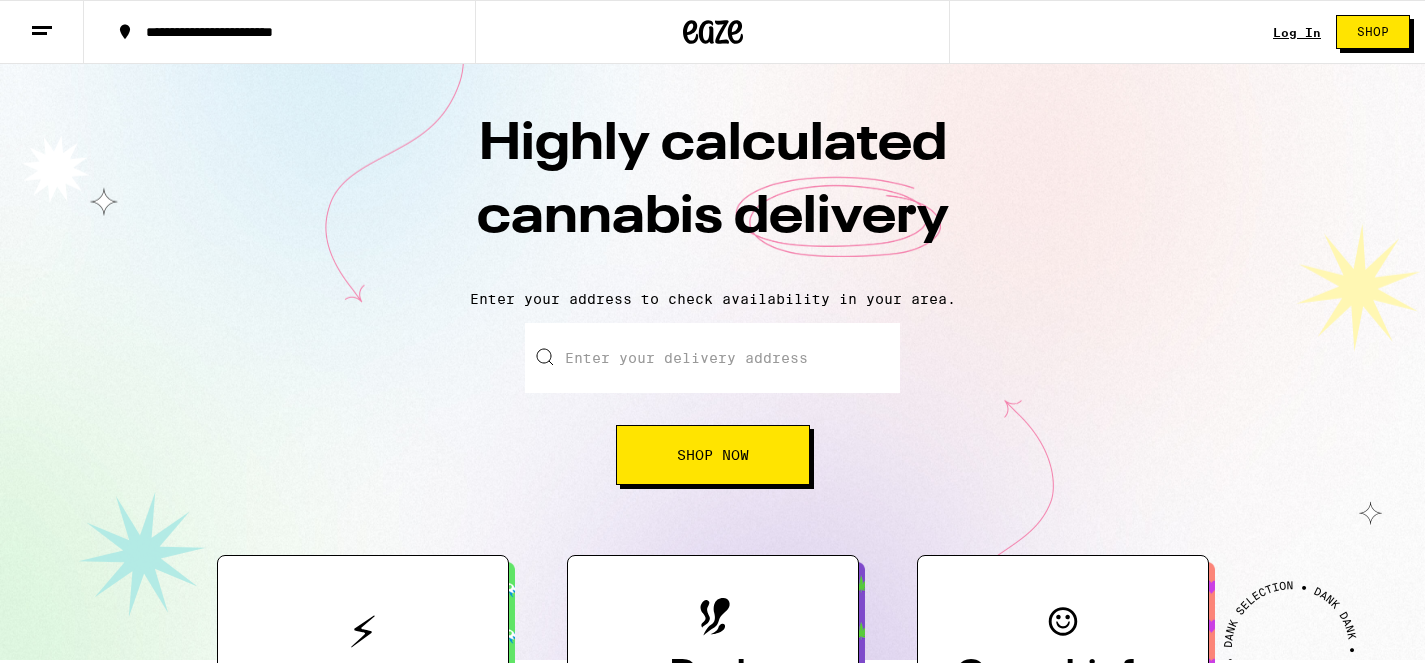 scroll, scrollTop: 0, scrollLeft: 0, axis: both 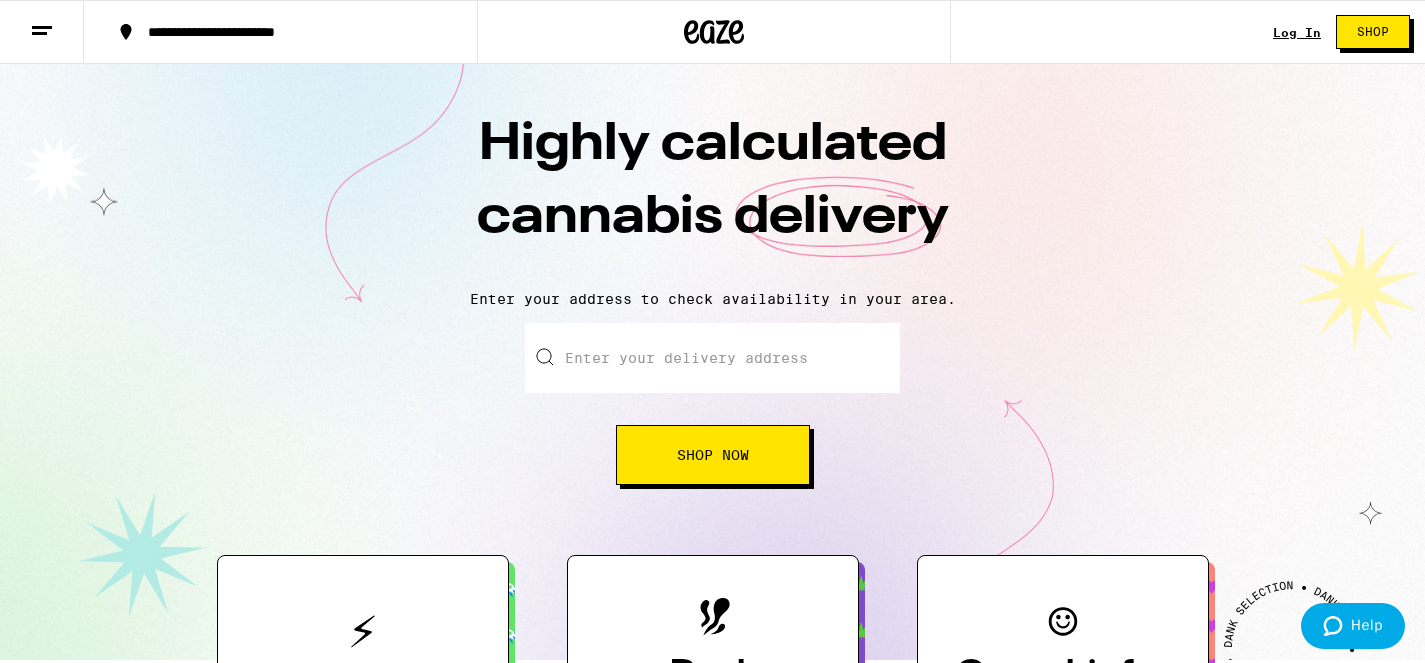 click on "Enter your delivery address" at bounding box center [712, 358] 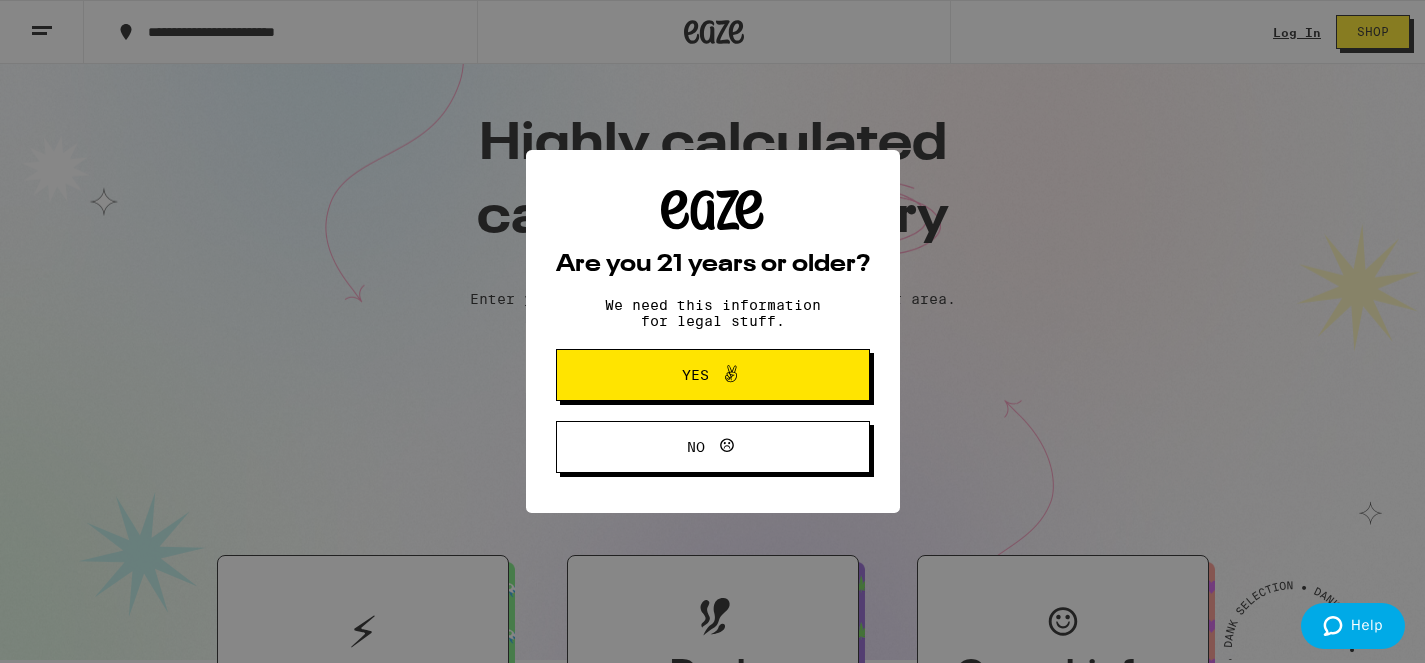 click on "Yes" at bounding box center [695, 375] 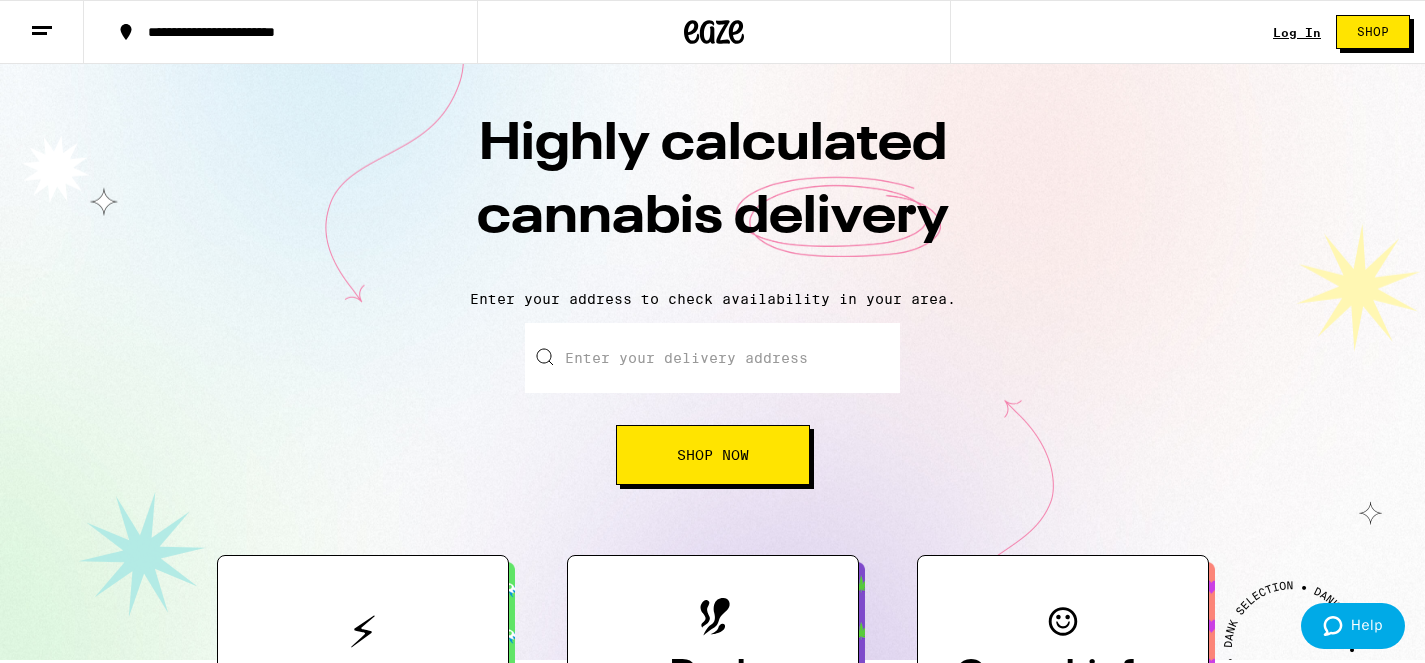 scroll, scrollTop: 0, scrollLeft: 0, axis: both 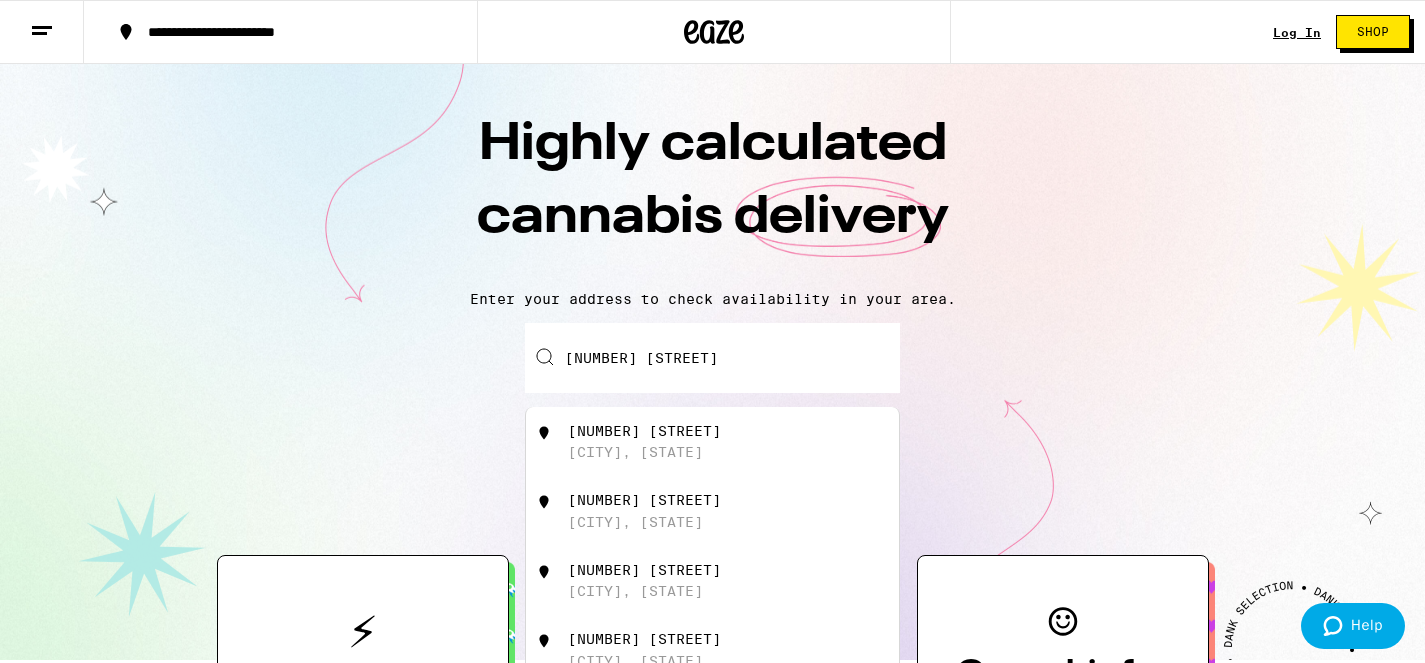 click on "[NUMBER] [STREET] [CITY], [STATE]" at bounding box center [746, 442] 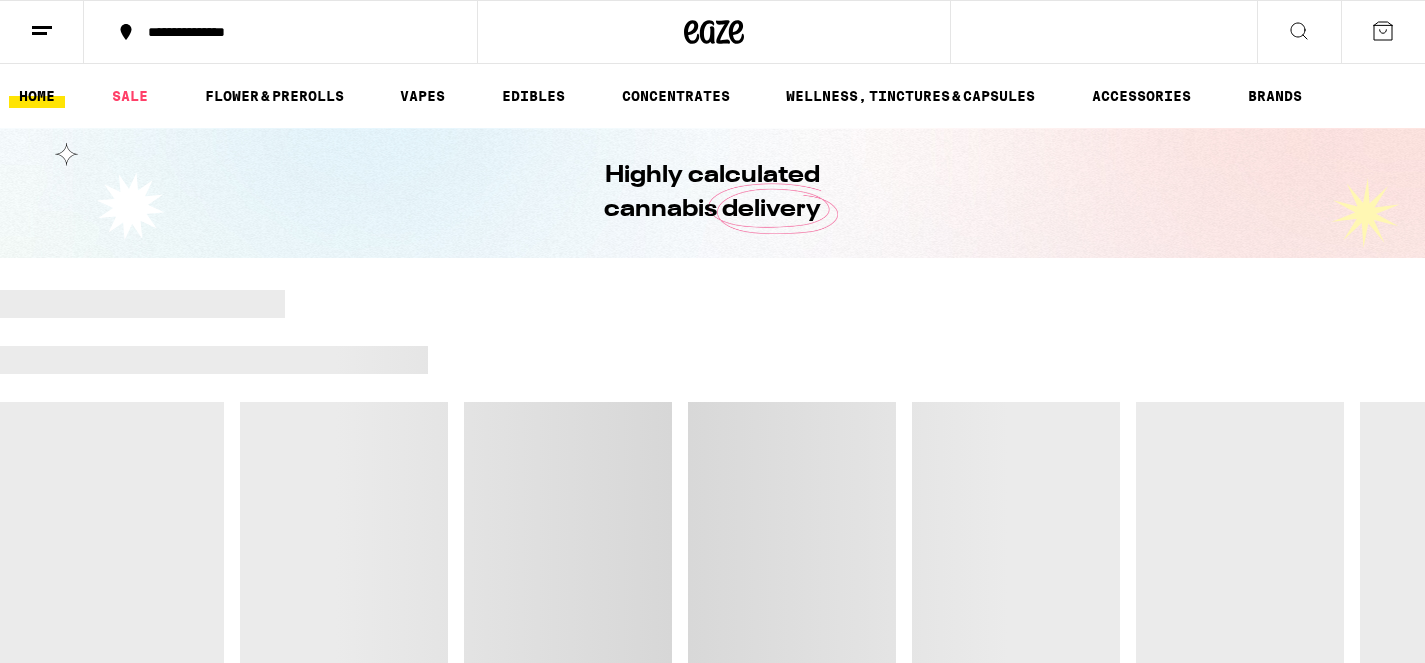 scroll, scrollTop: 0, scrollLeft: 0, axis: both 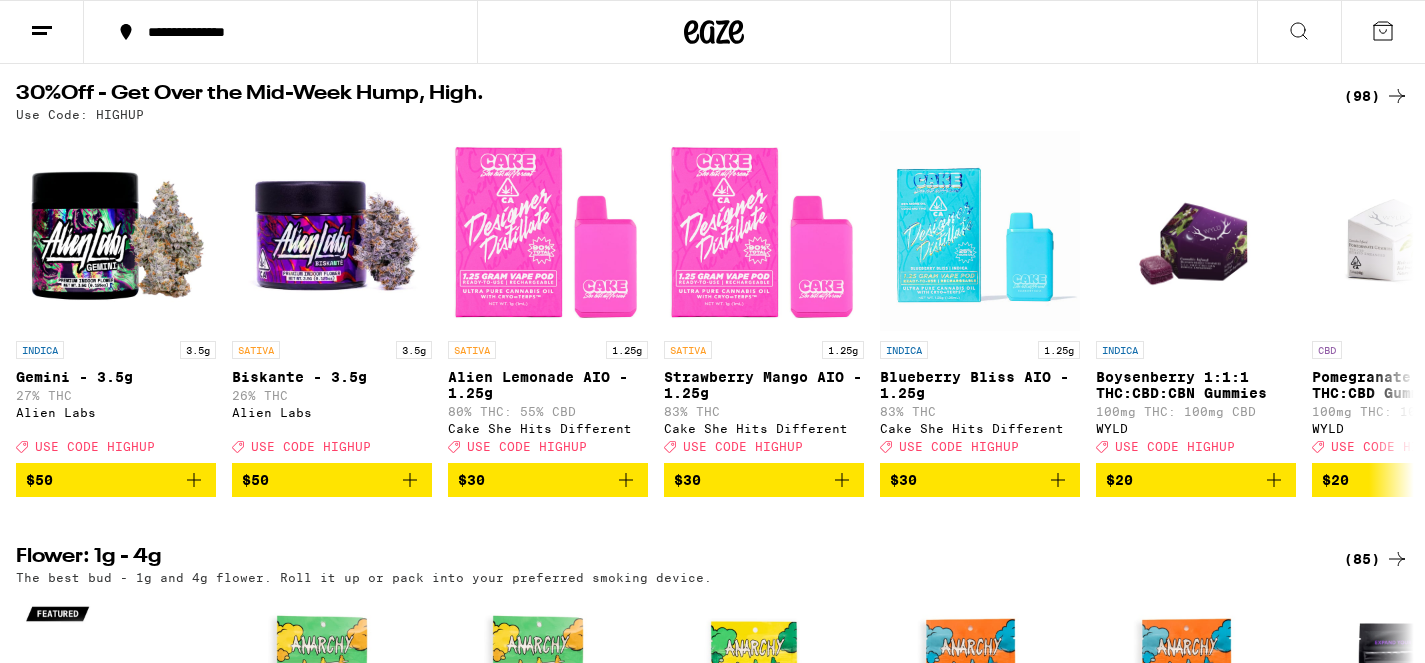 click on "(85)" at bounding box center (1376, 559) 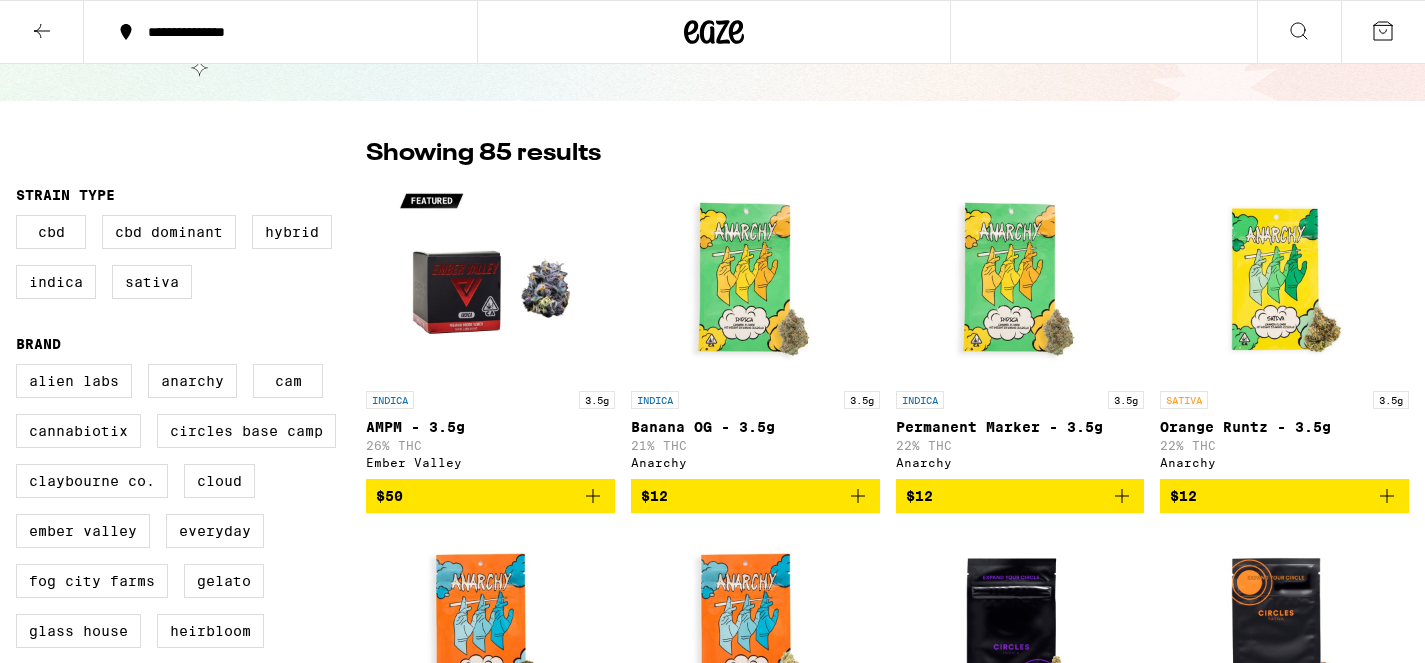 scroll, scrollTop: 0, scrollLeft: 0, axis: both 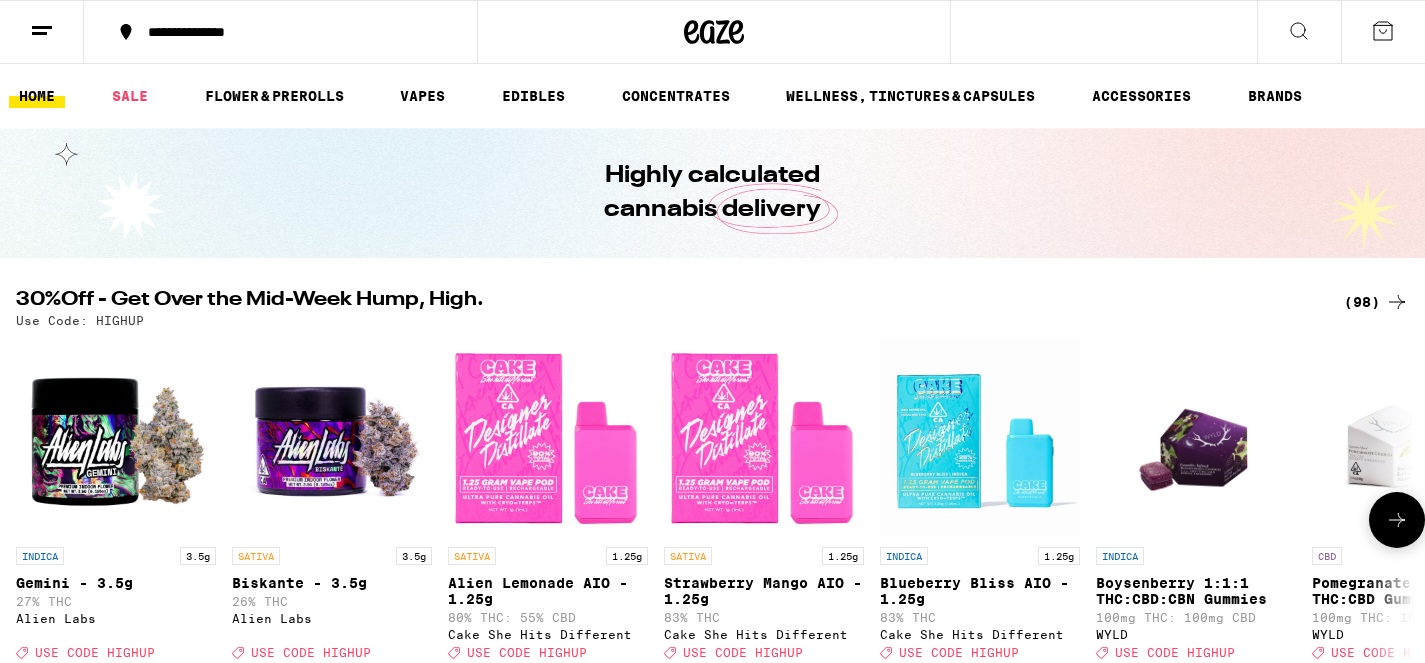 click 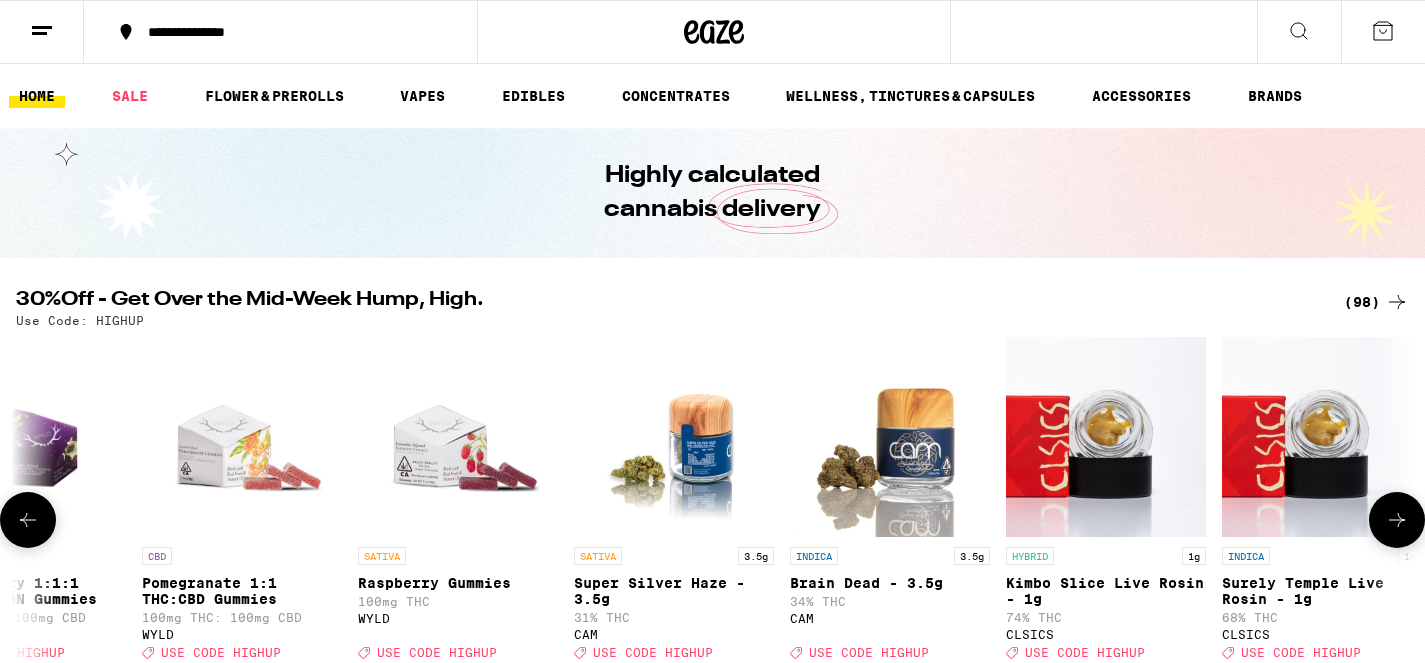 scroll, scrollTop: 0, scrollLeft: 1175, axis: horizontal 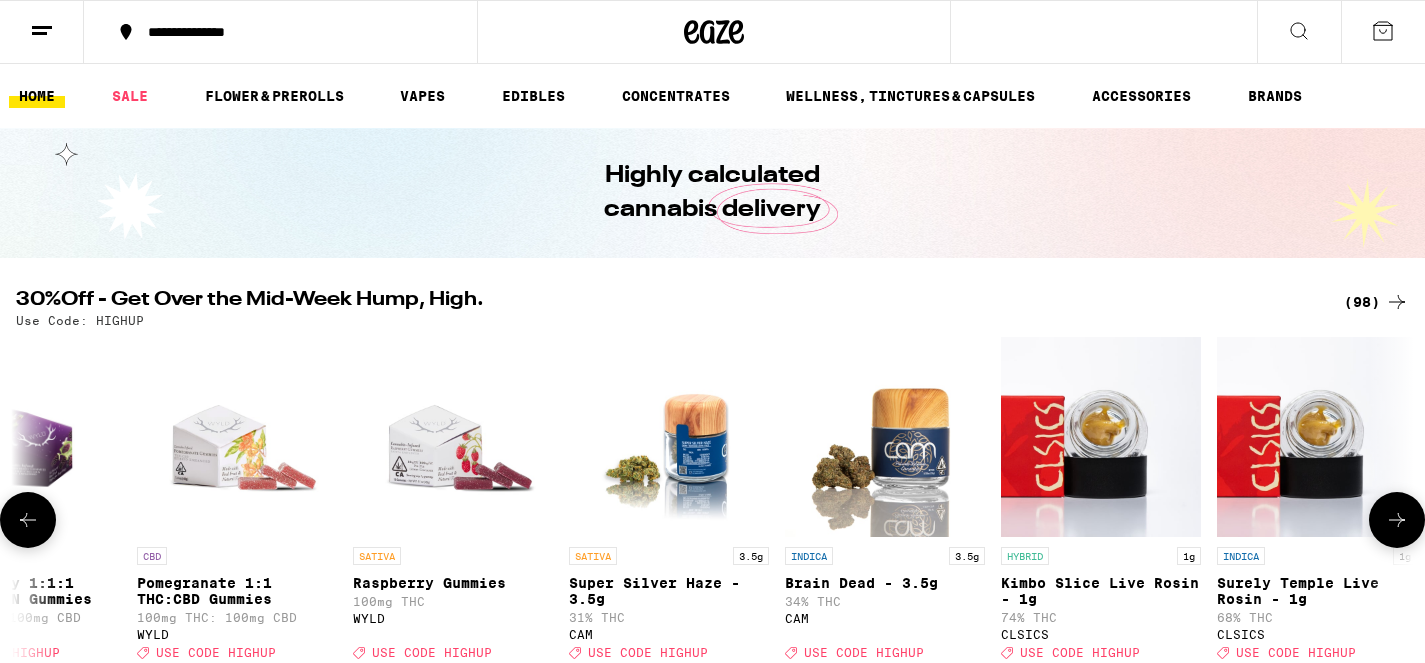 click 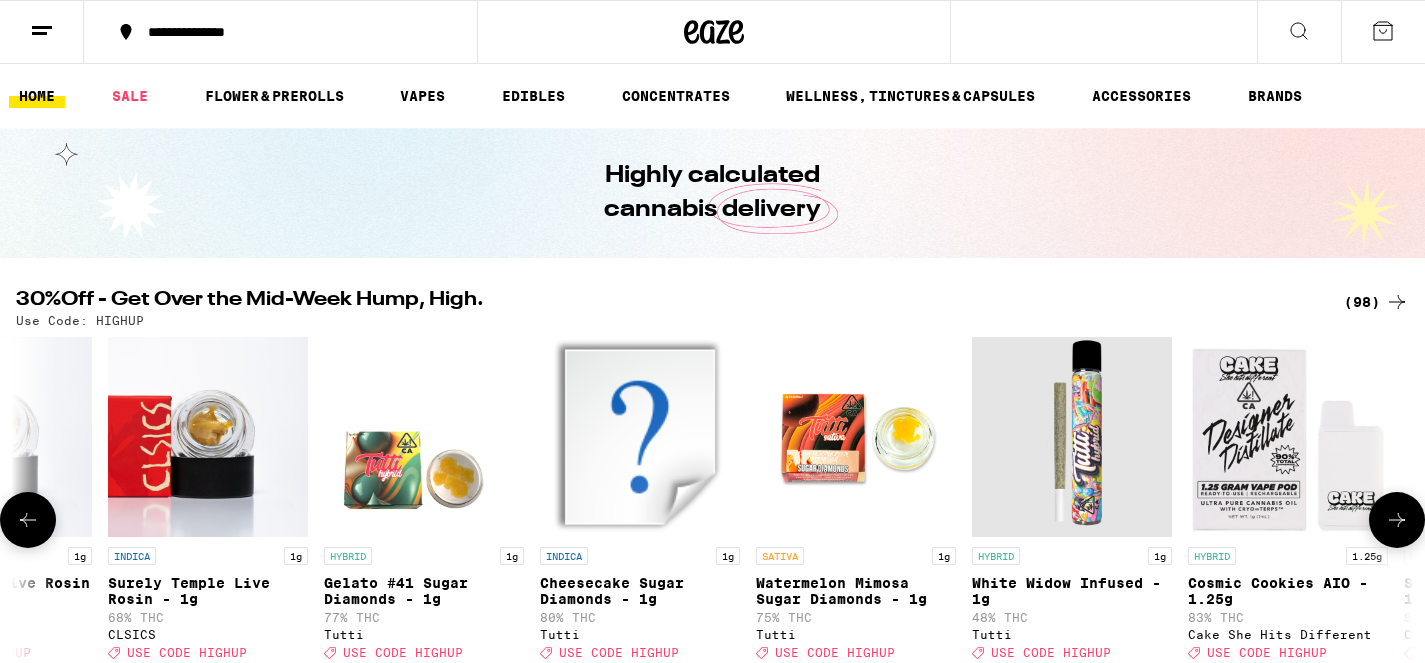 scroll, scrollTop: 0, scrollLeft: 2350, axis: horizontal 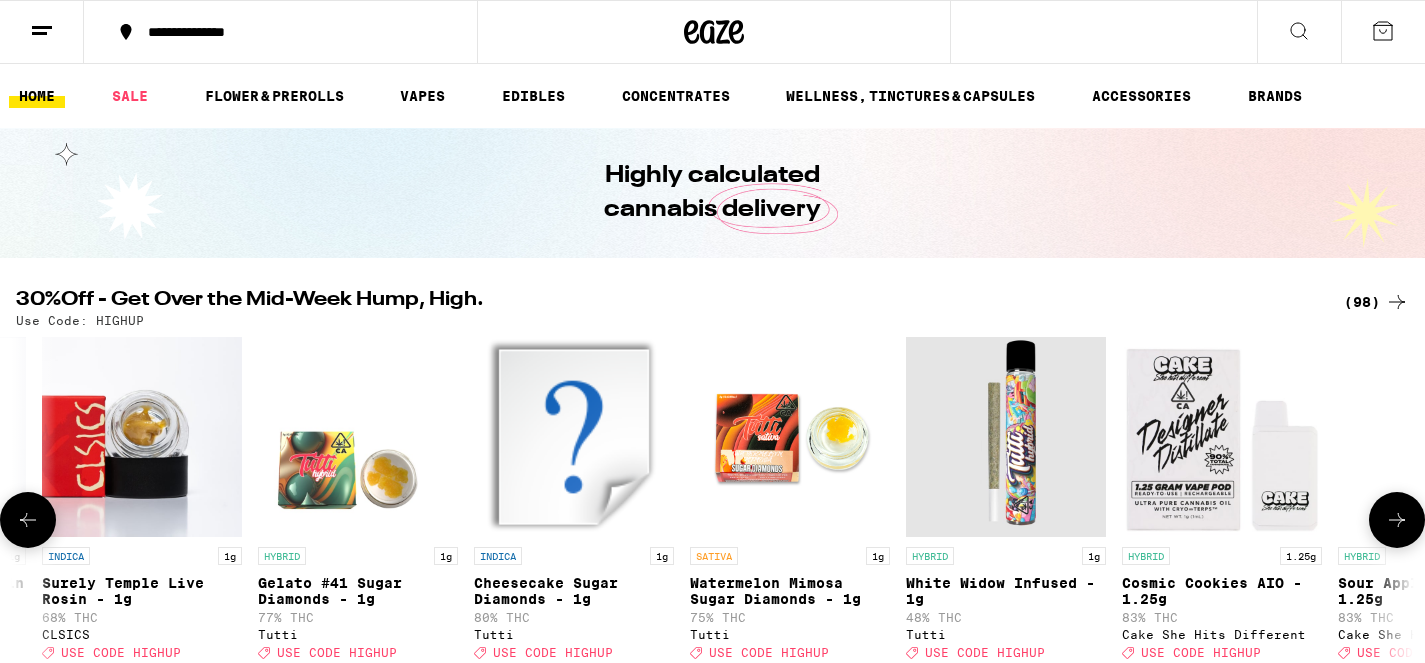 click 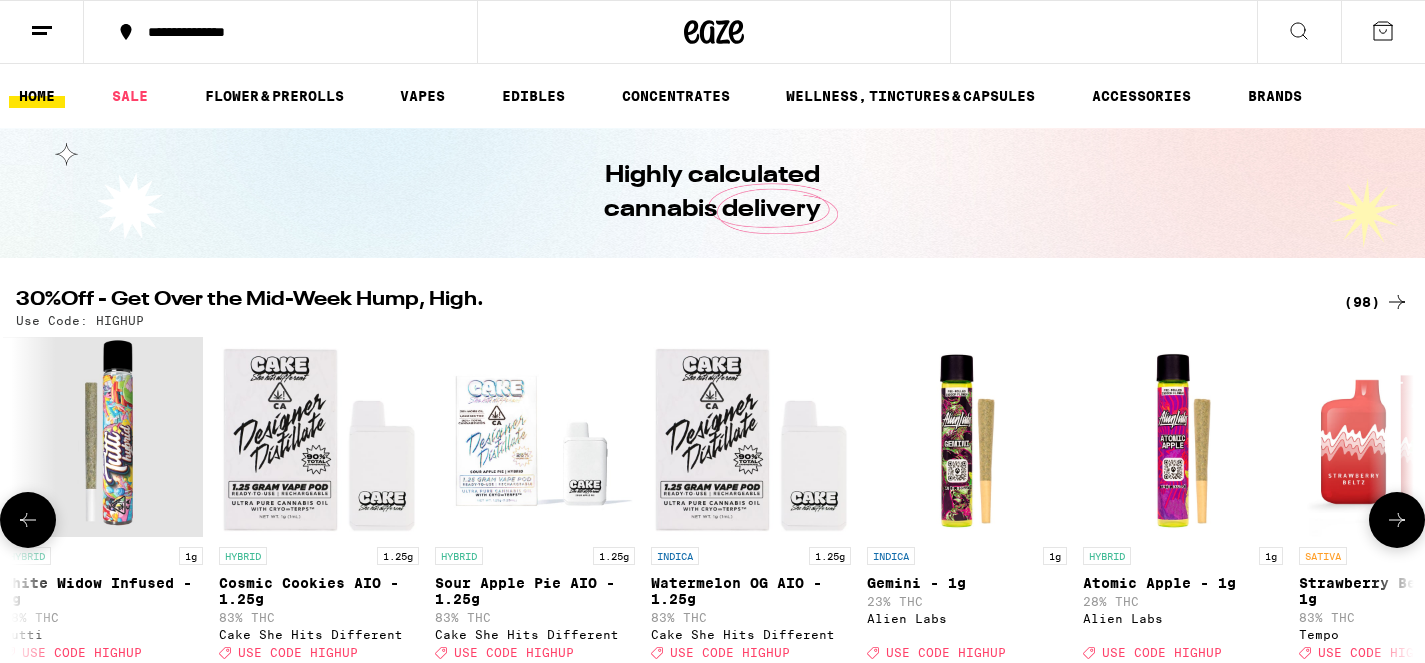 scroll, scrollTop: 0, scrollLeft: 3525, axis: horizontal 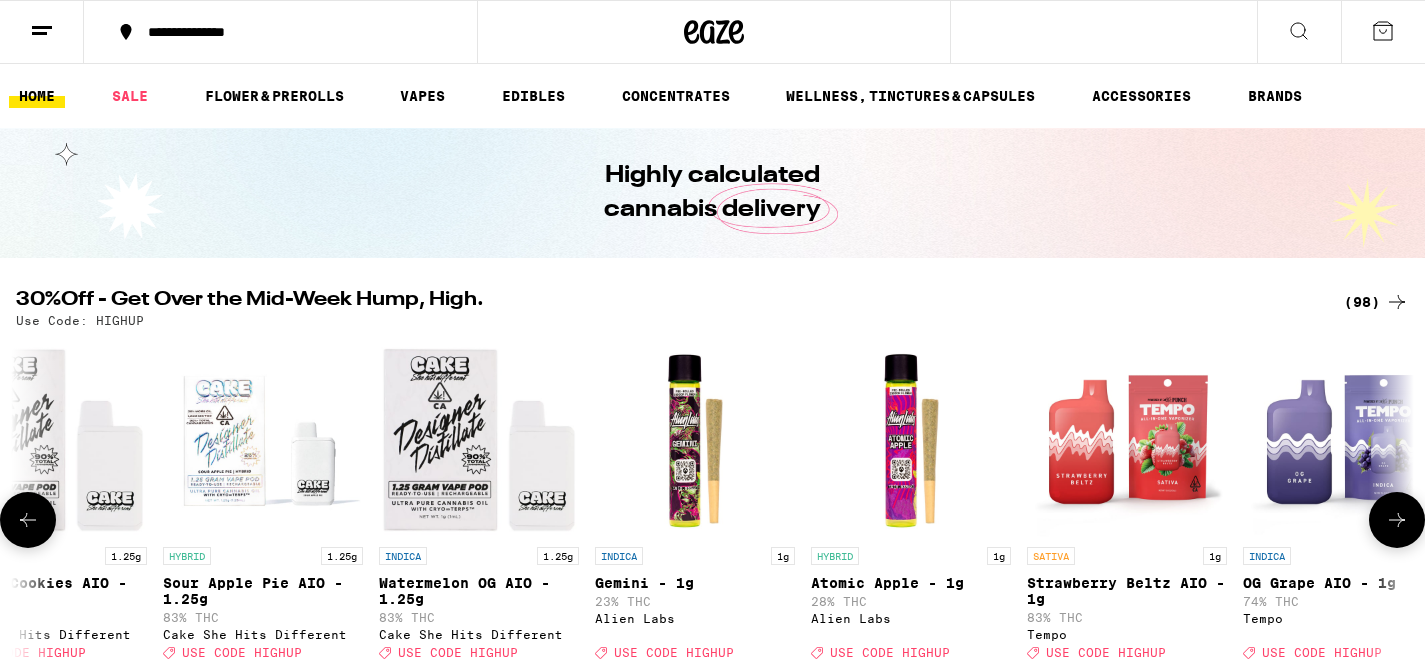 click 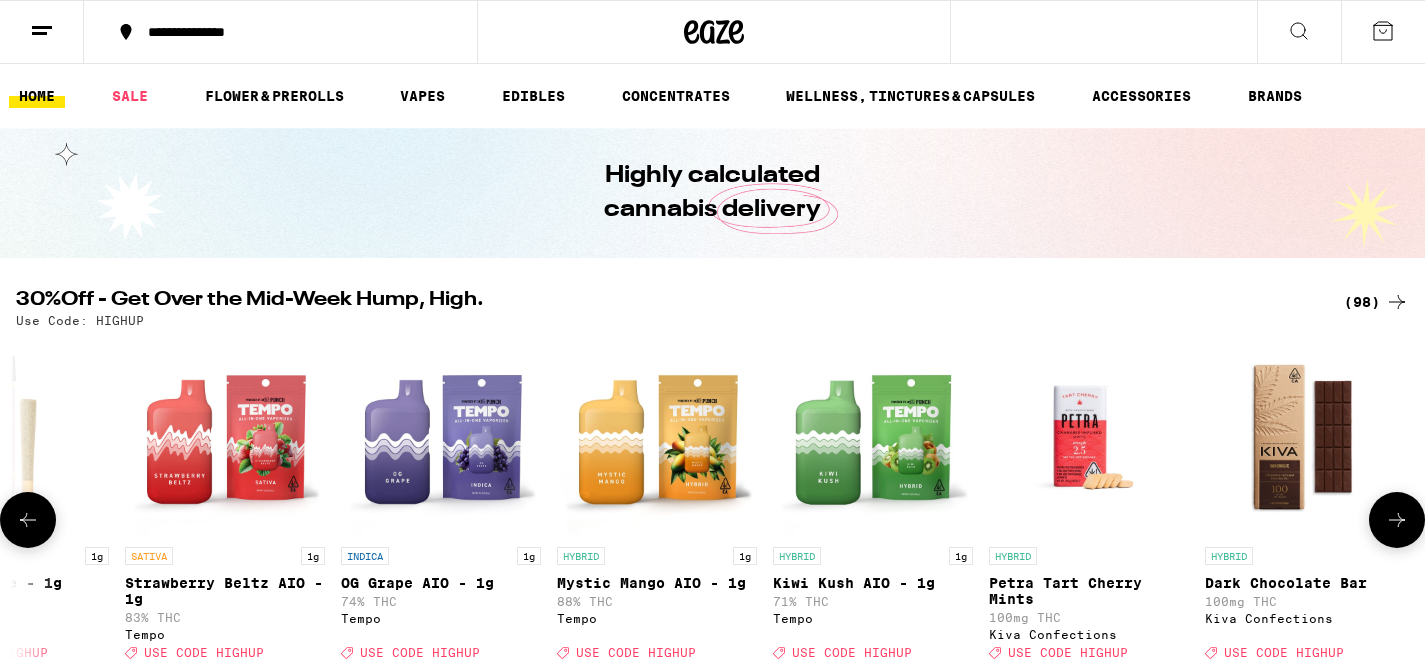 scroll, scrollTop: 0, scrollLeft: 4700, axis: horizontal 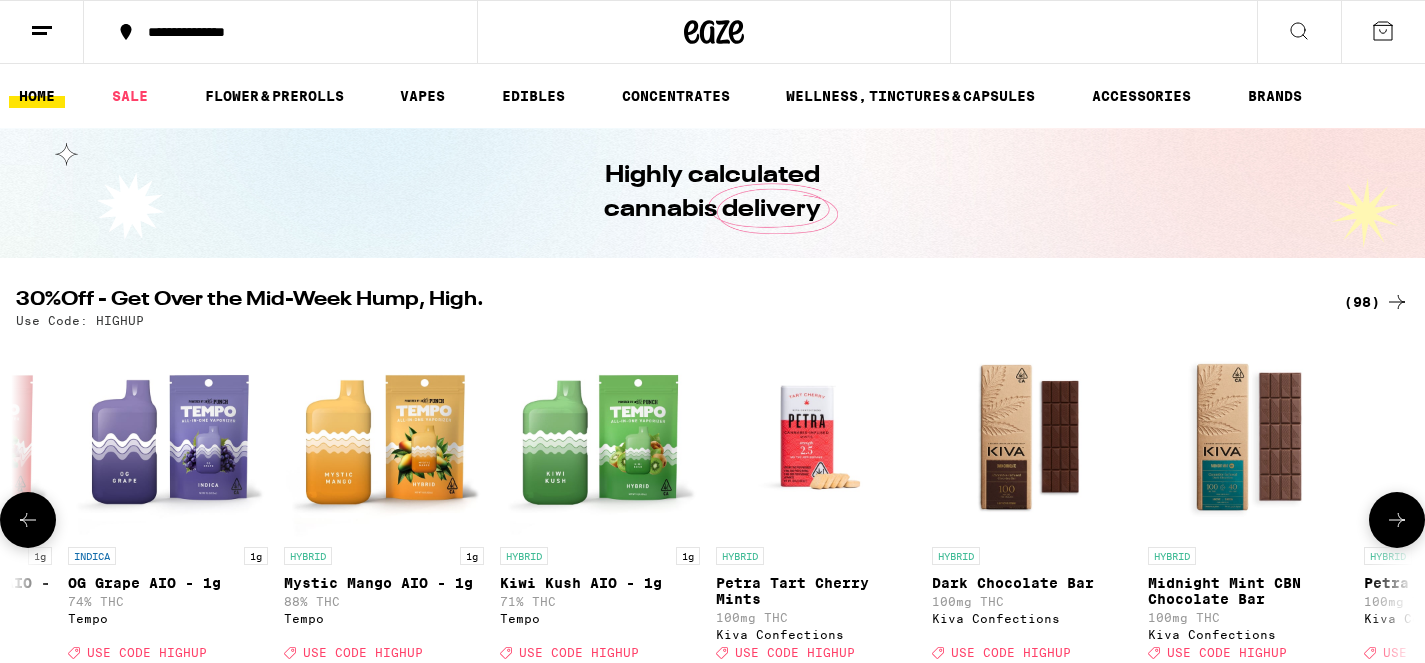 click 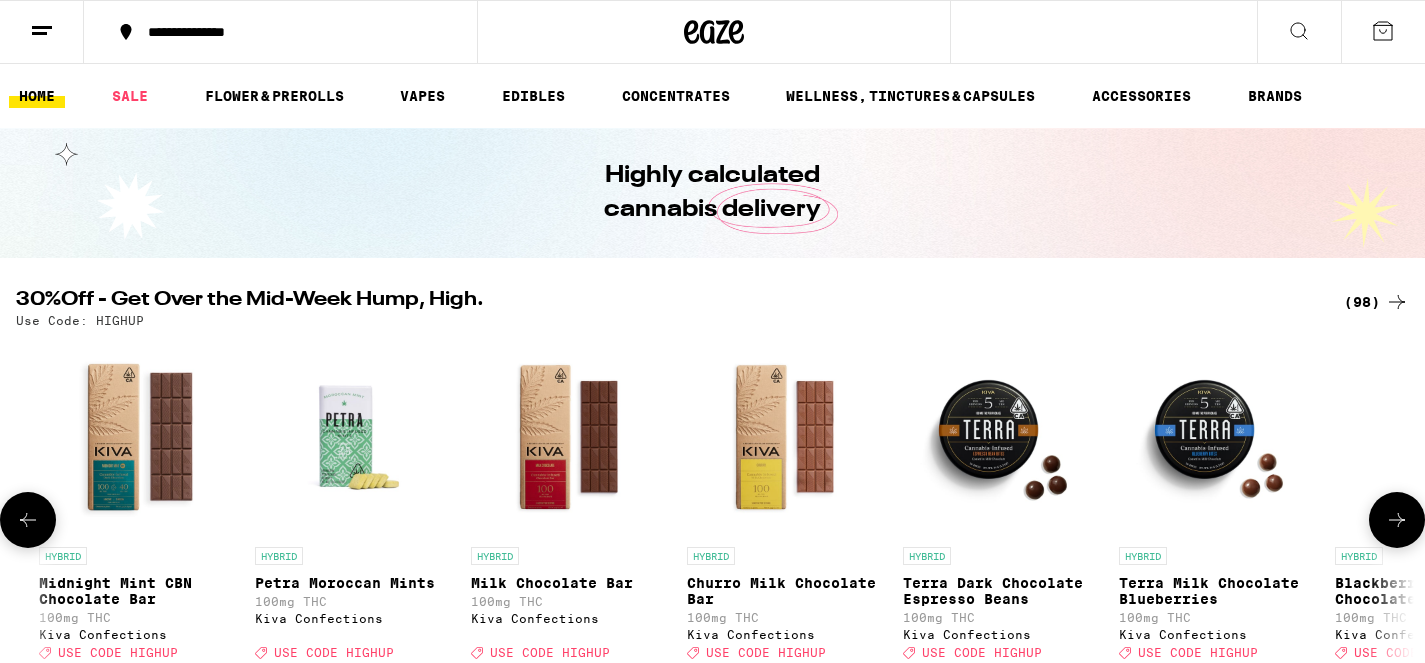 scroll, scrollTop: 0, scrollLeft: 5875, axis: horizontal 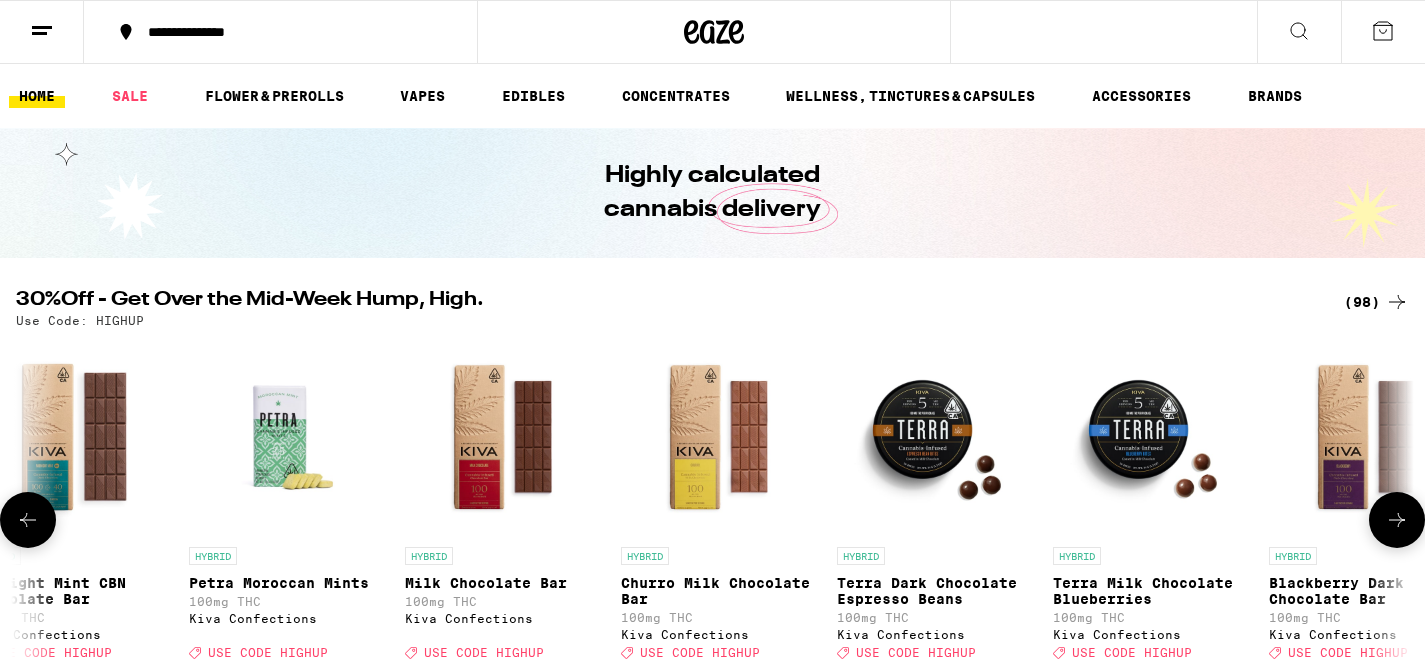 click 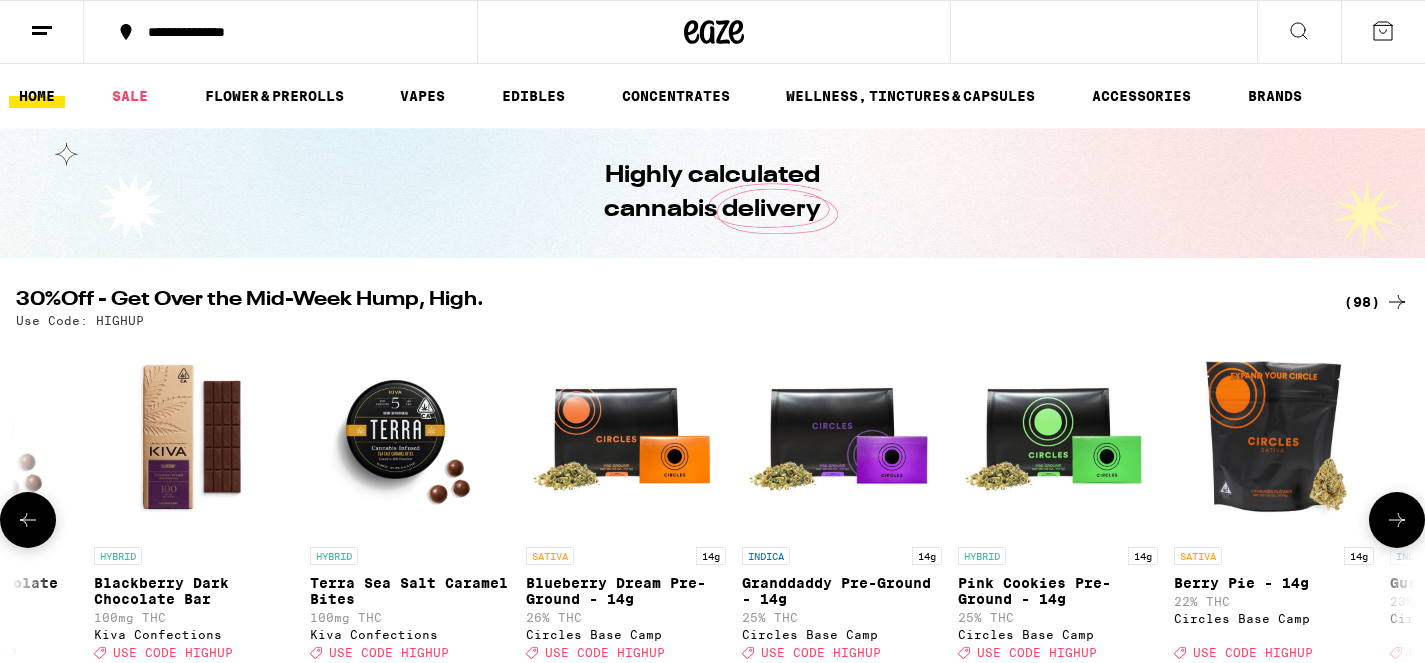 click 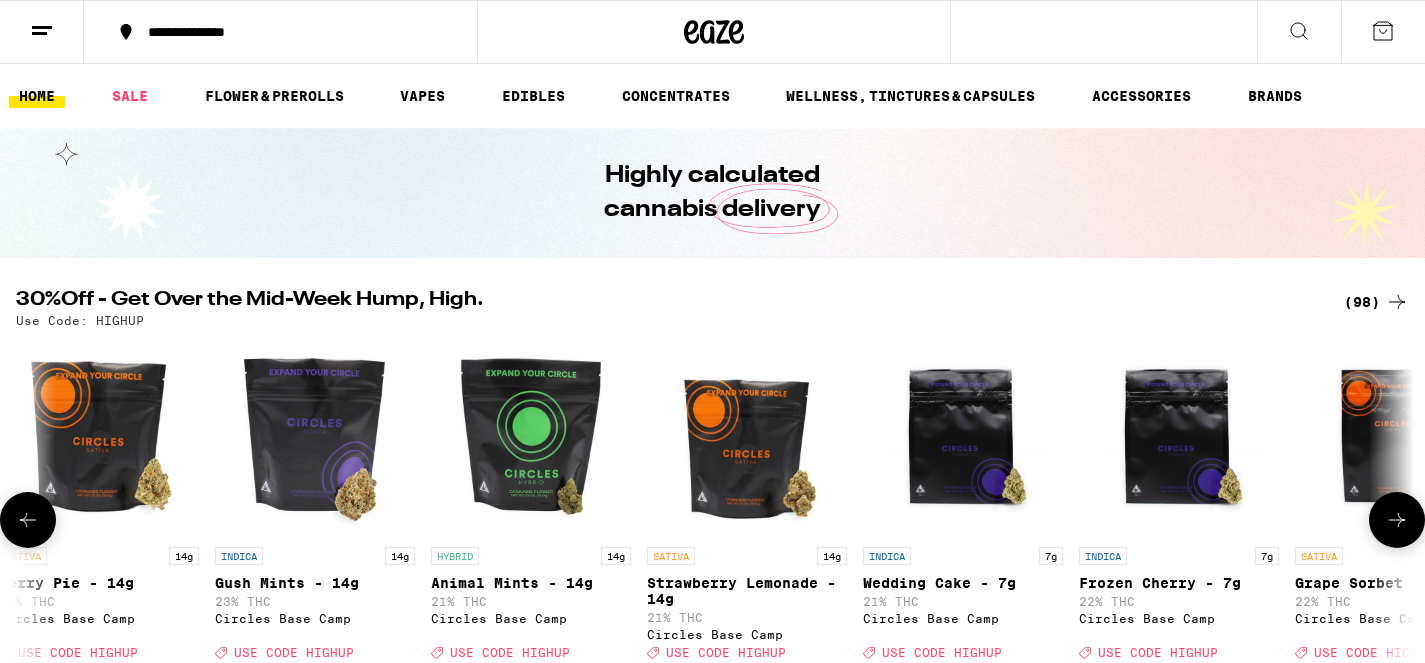 click 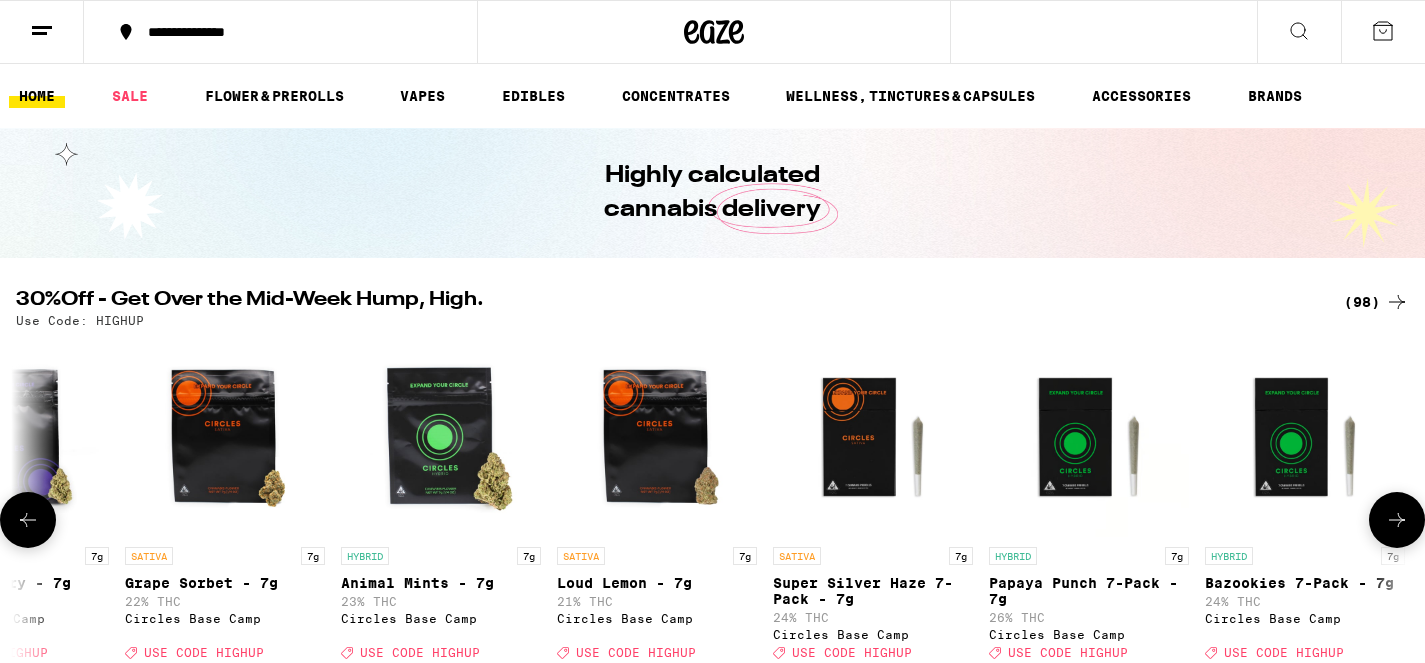 click 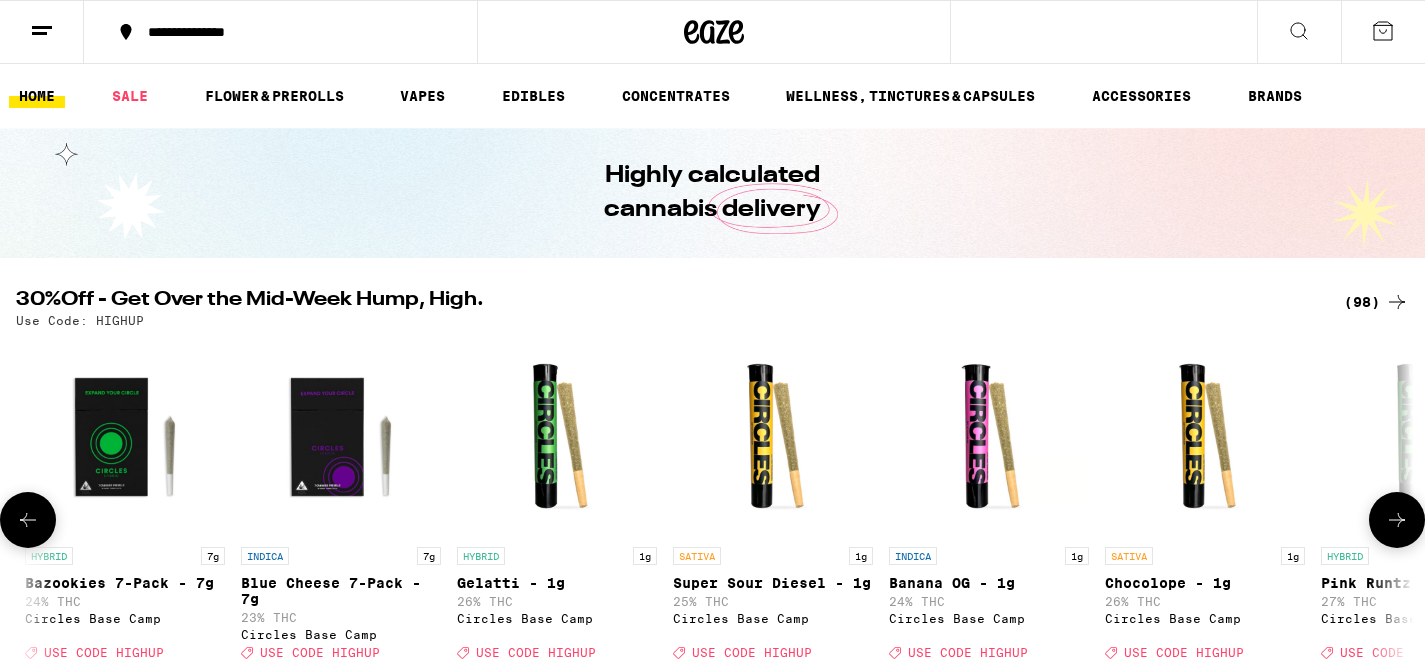 click 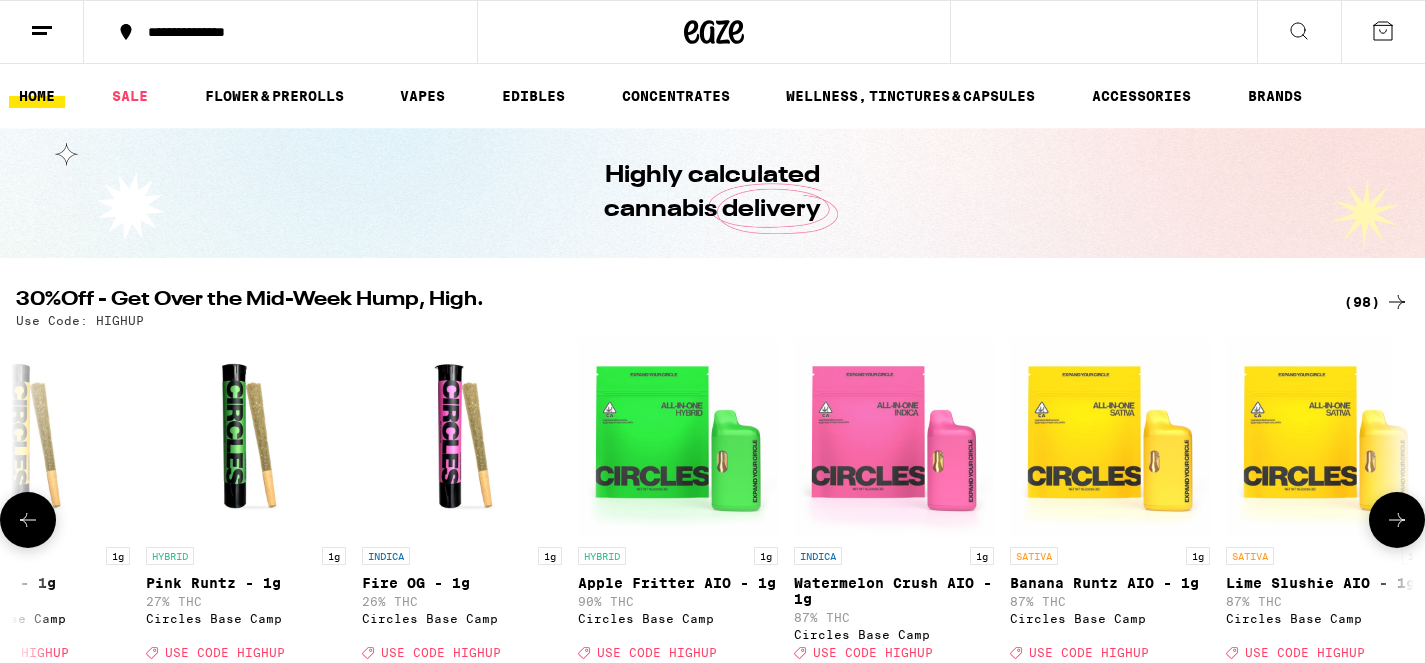 click at bounding box center [1397, 520] 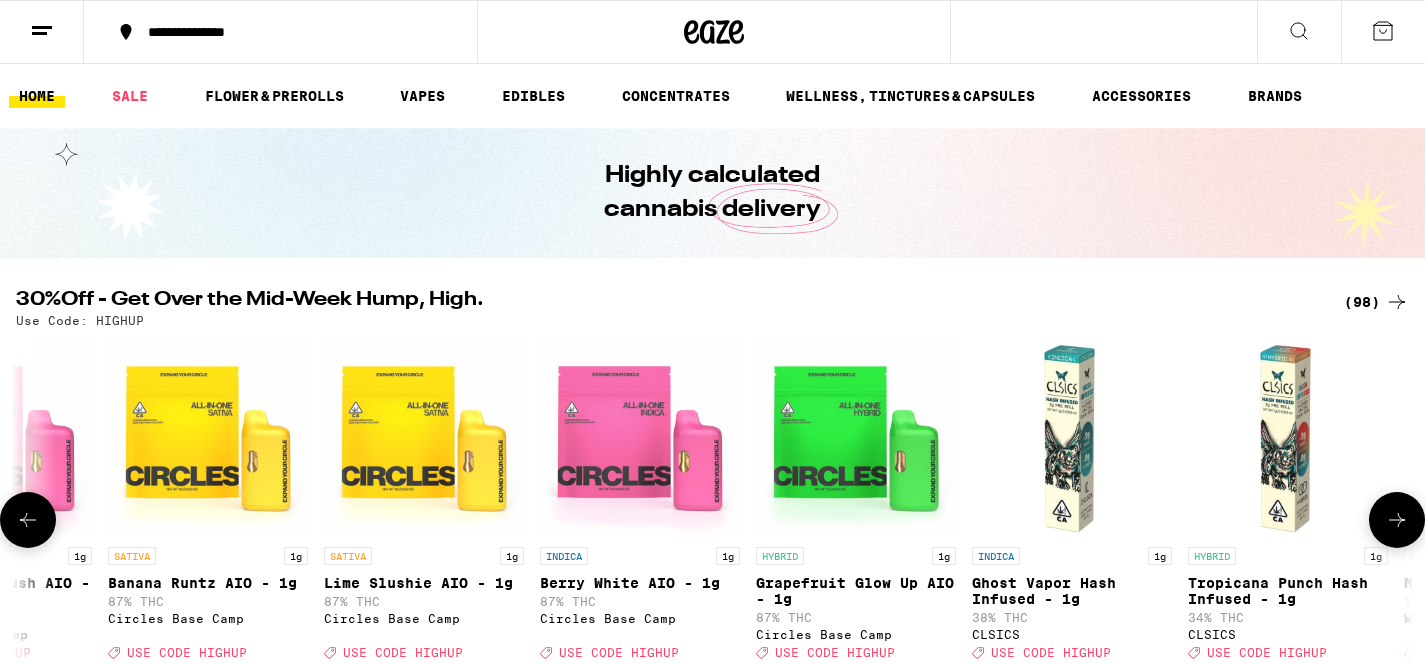 scroll, scrollTop: 0, scrollLeft: 12925, axis: horizontal 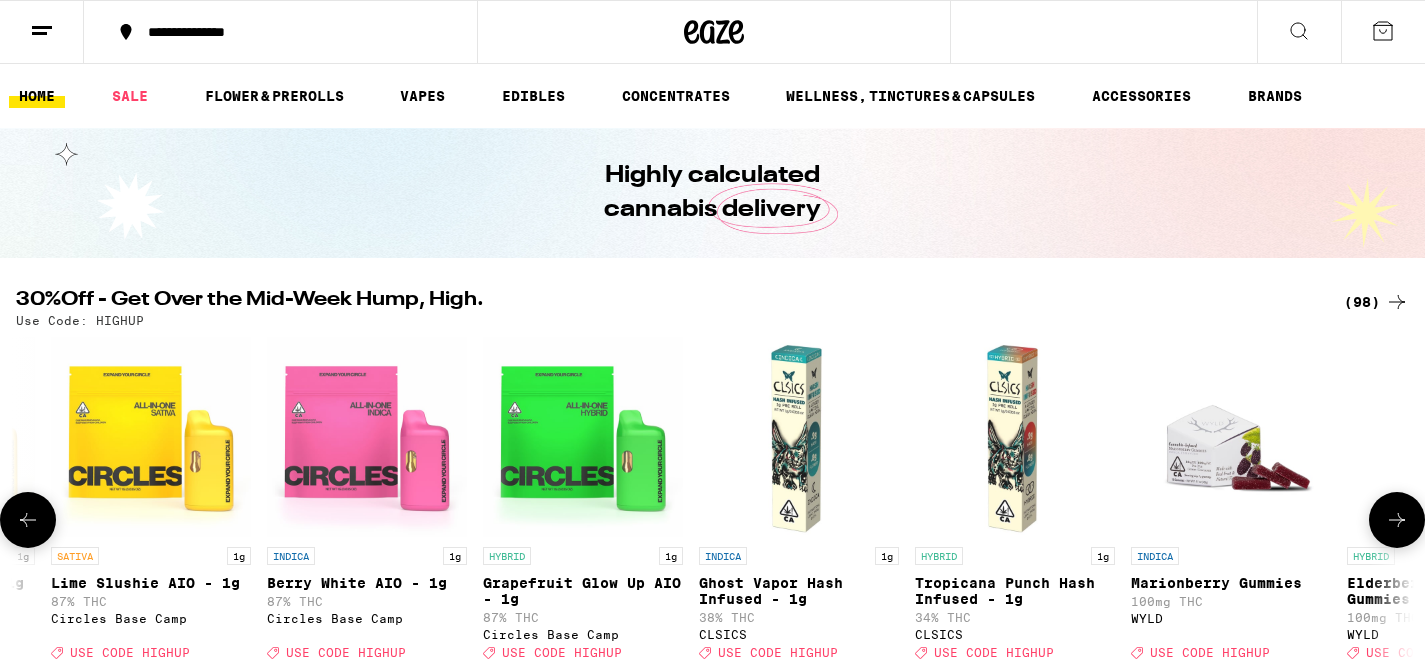 click at bounding box center (1397, 520) 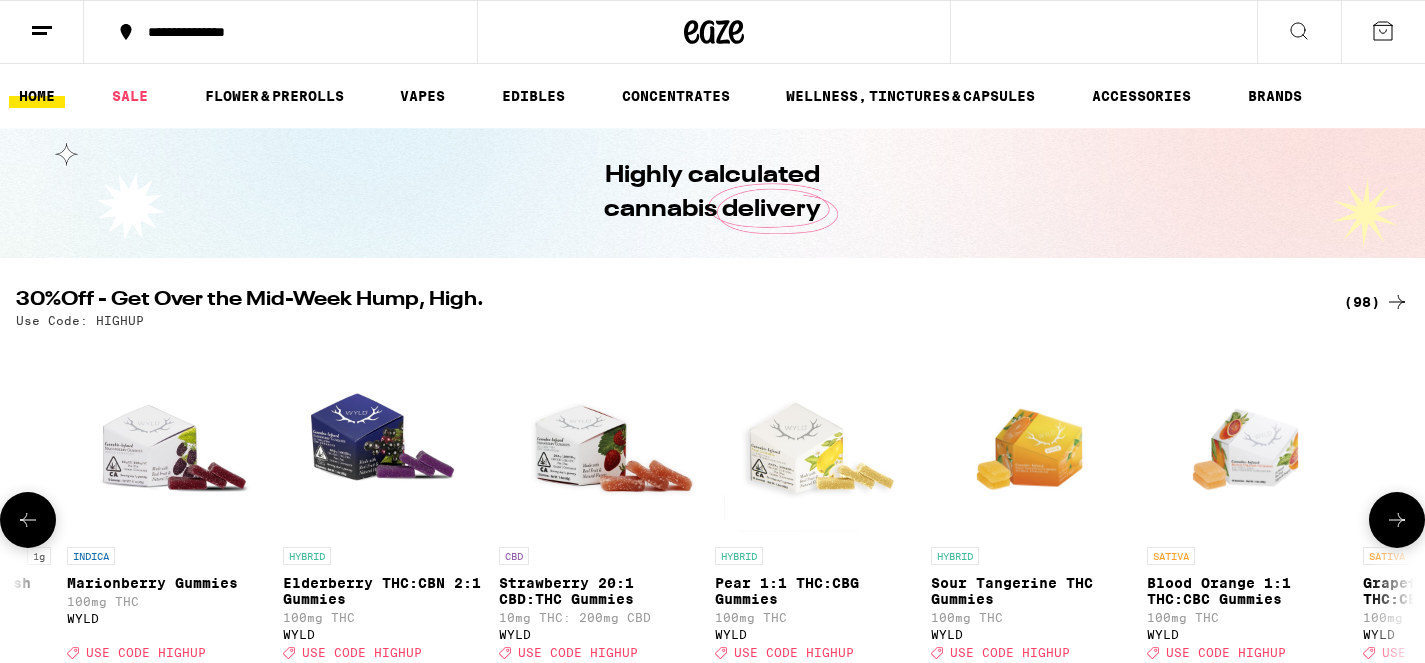 scroll, scrollTop: 0, scrollLeft: 14100, axis: horizontal 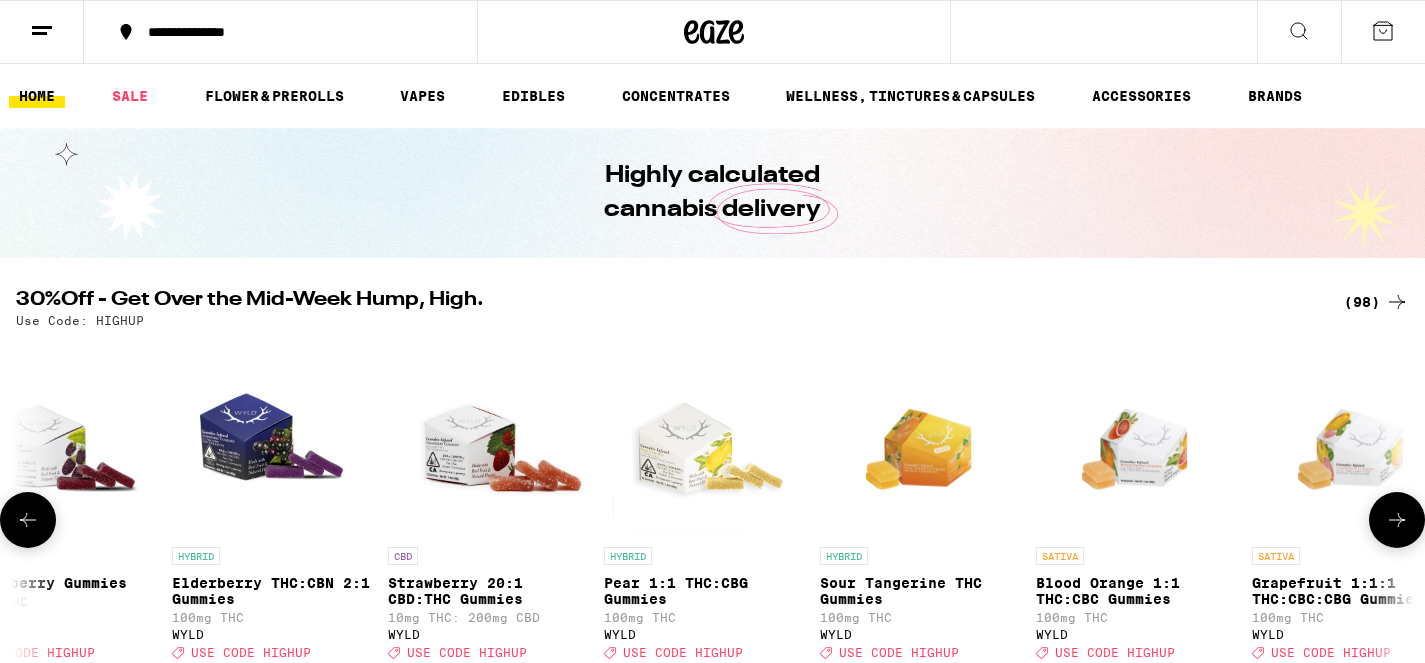 click at bounding box center [1397, 520] 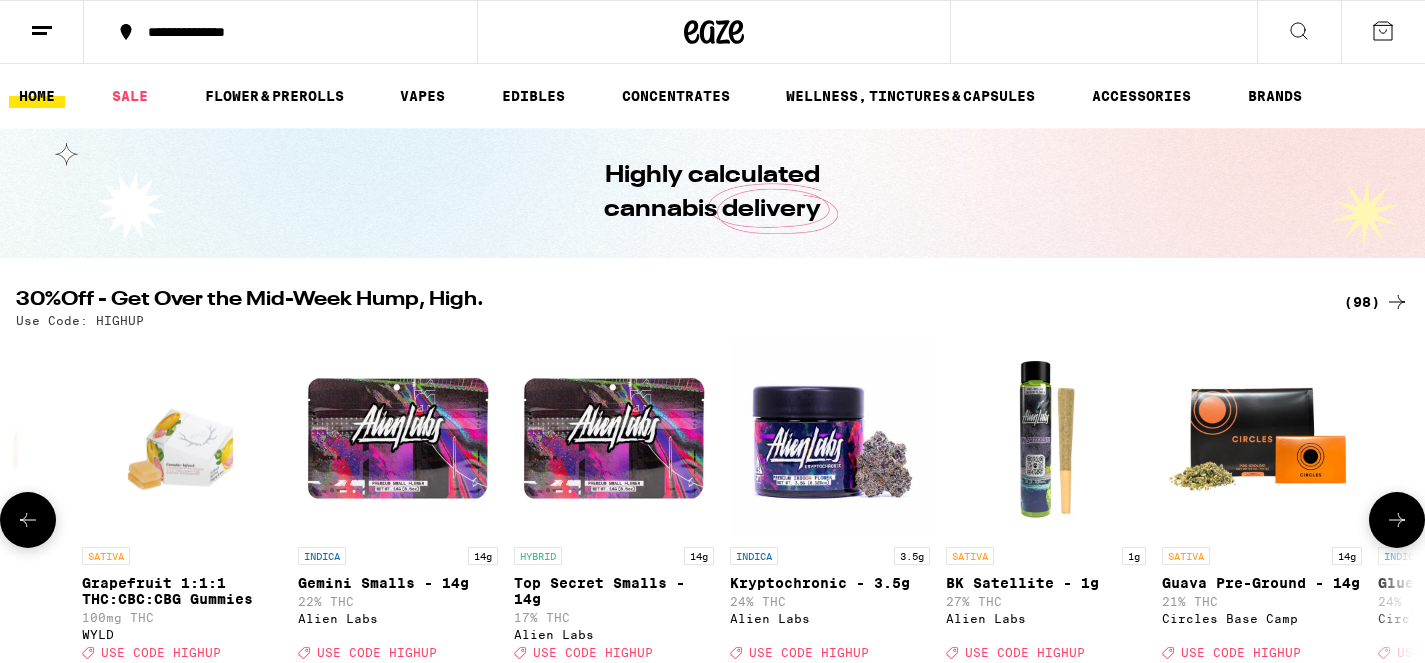 scroll, scrollTop: 0, scrollLeft: 15275, axis: horizontal 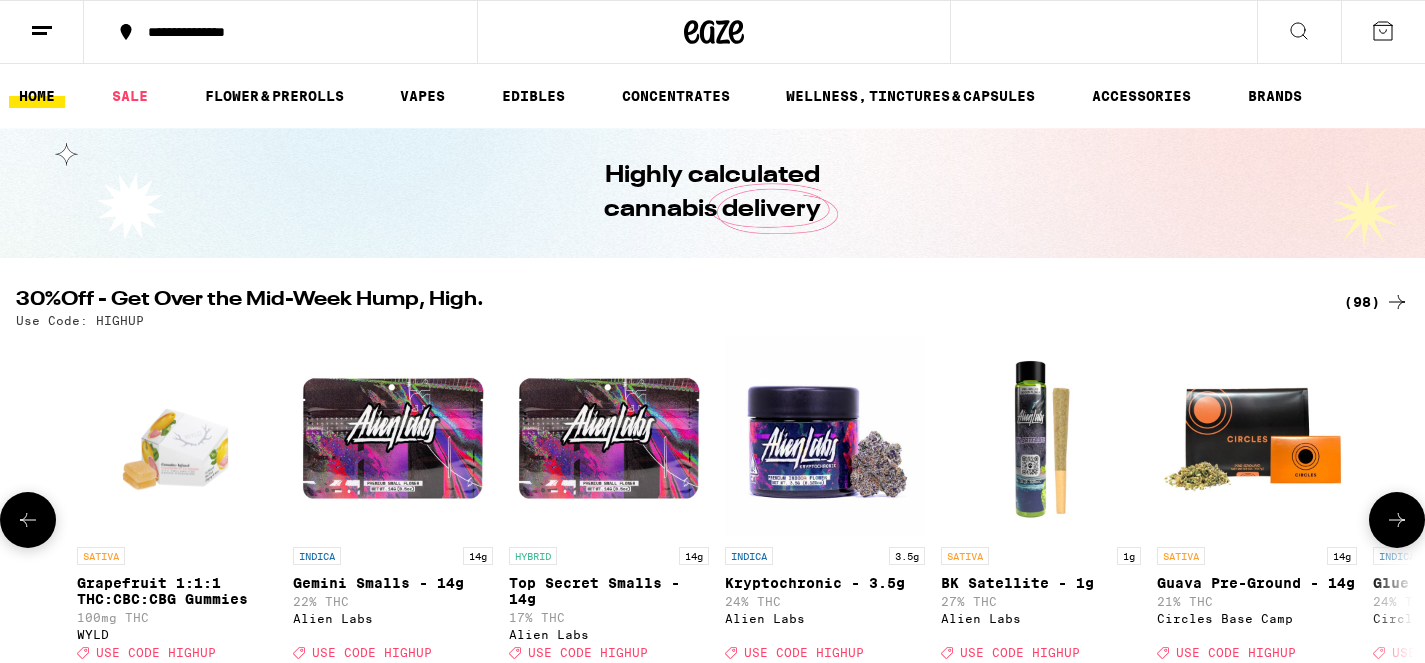 click at bounding box center [1397, 520] 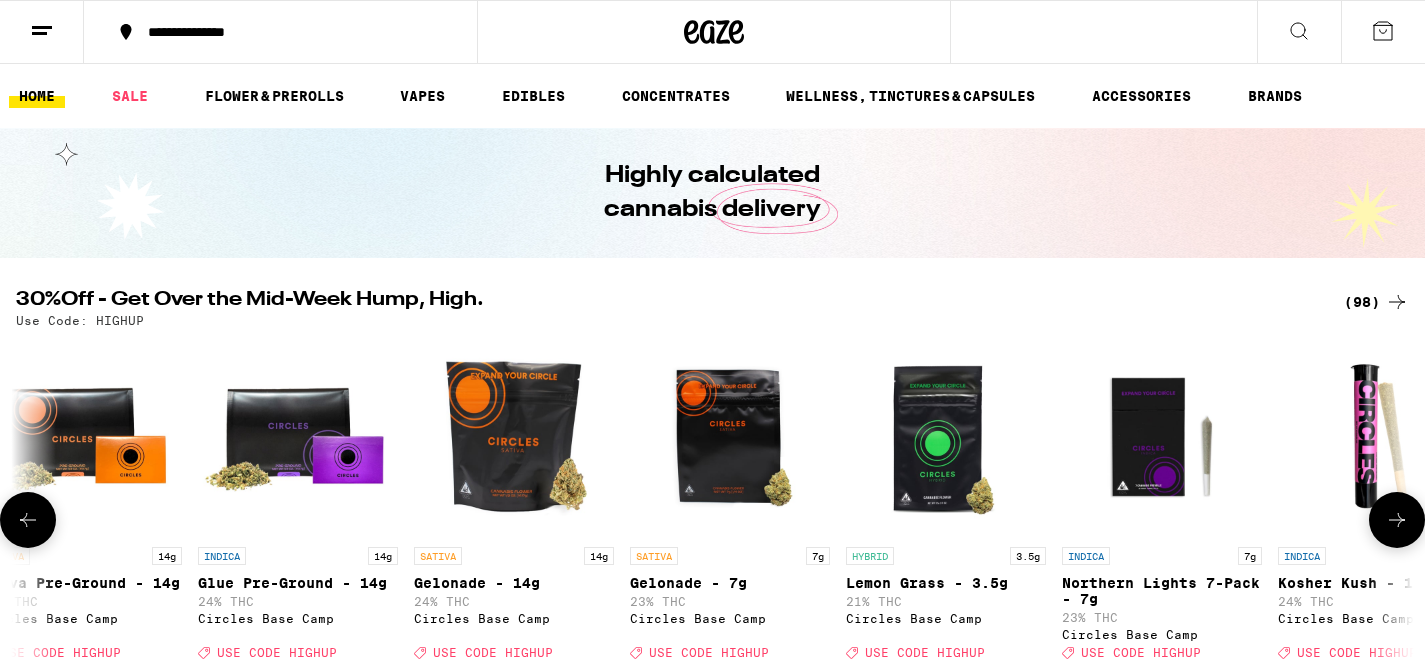 click at bounding box center [1397, 520] 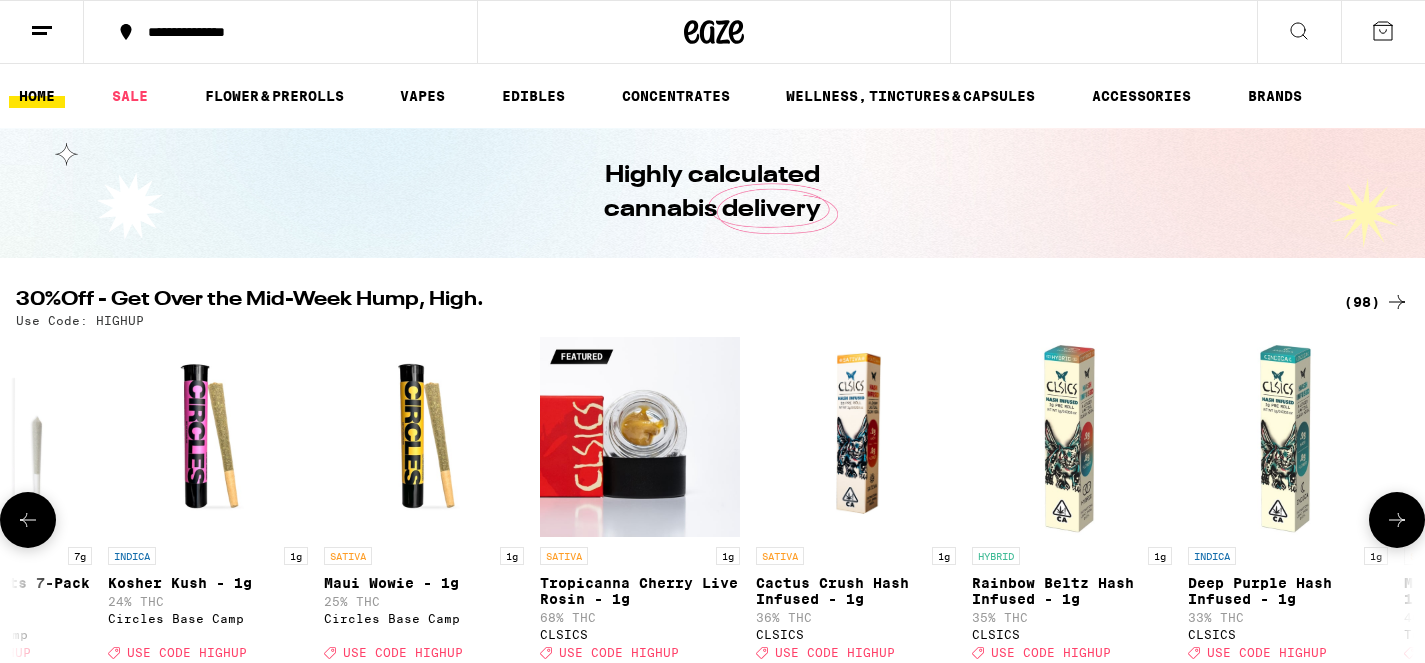 scroll, scrollTop: 0, scrollLeft: 17625, axis: horizontal 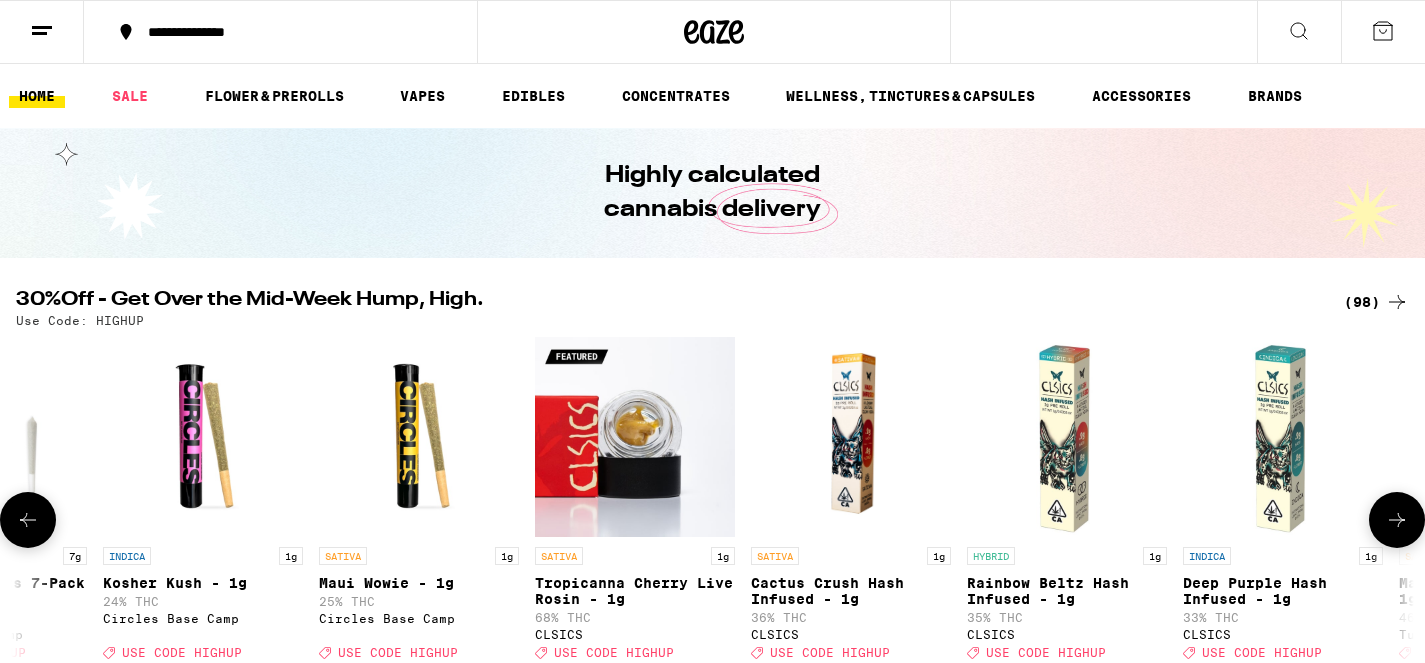 click at bounding box center [1397, 520] 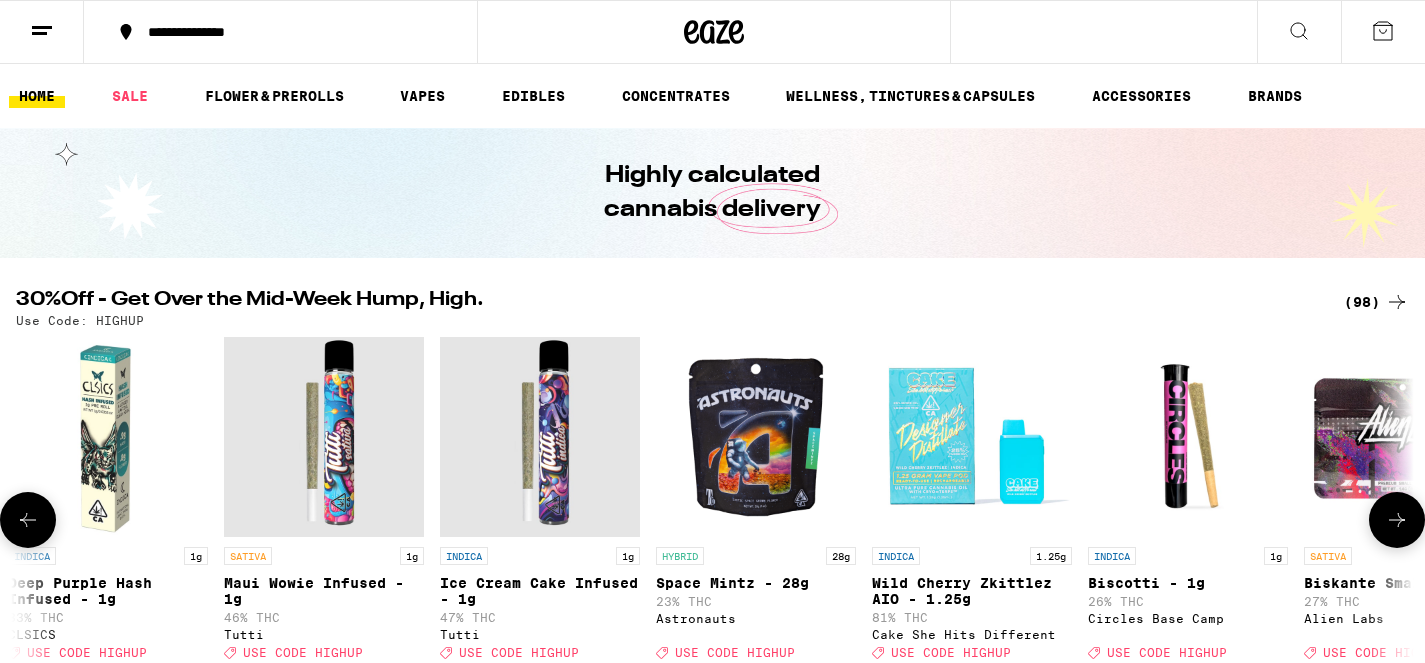 click at bounding box center [1397, 520] 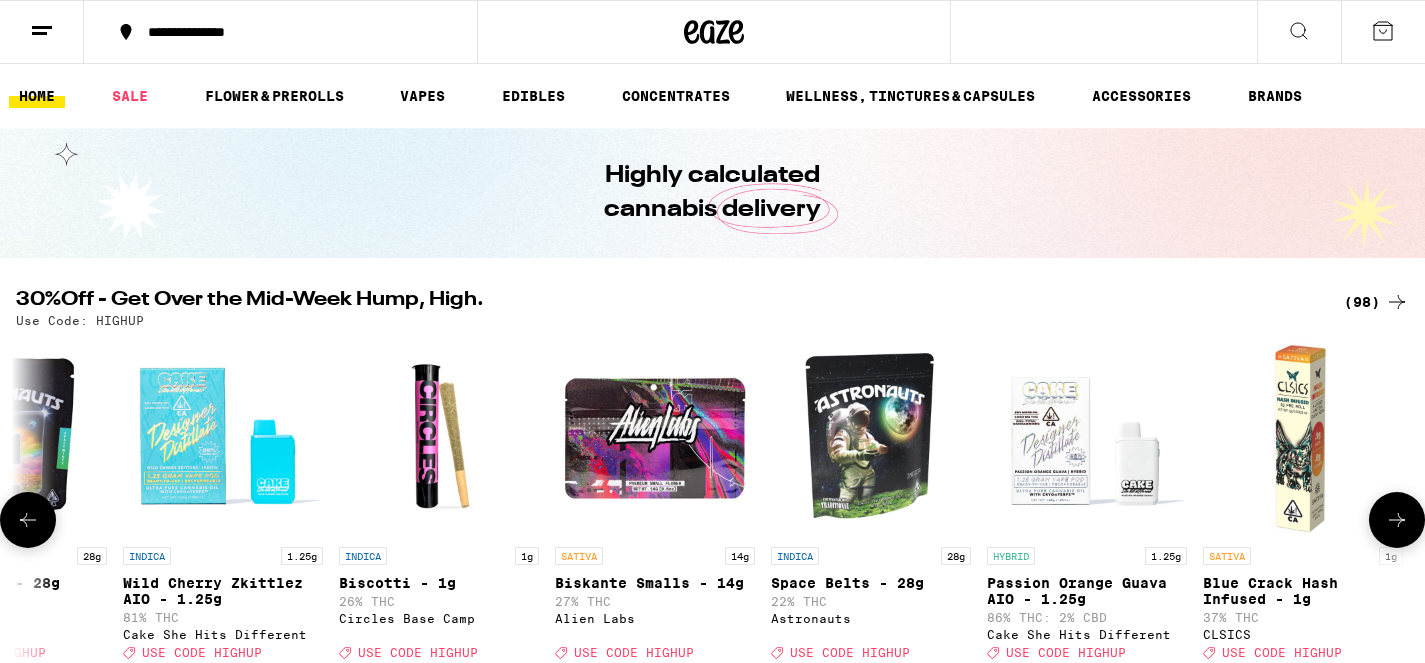 scroll, scrollTop: 0, scrollLeft: 19775, axis: horizontal 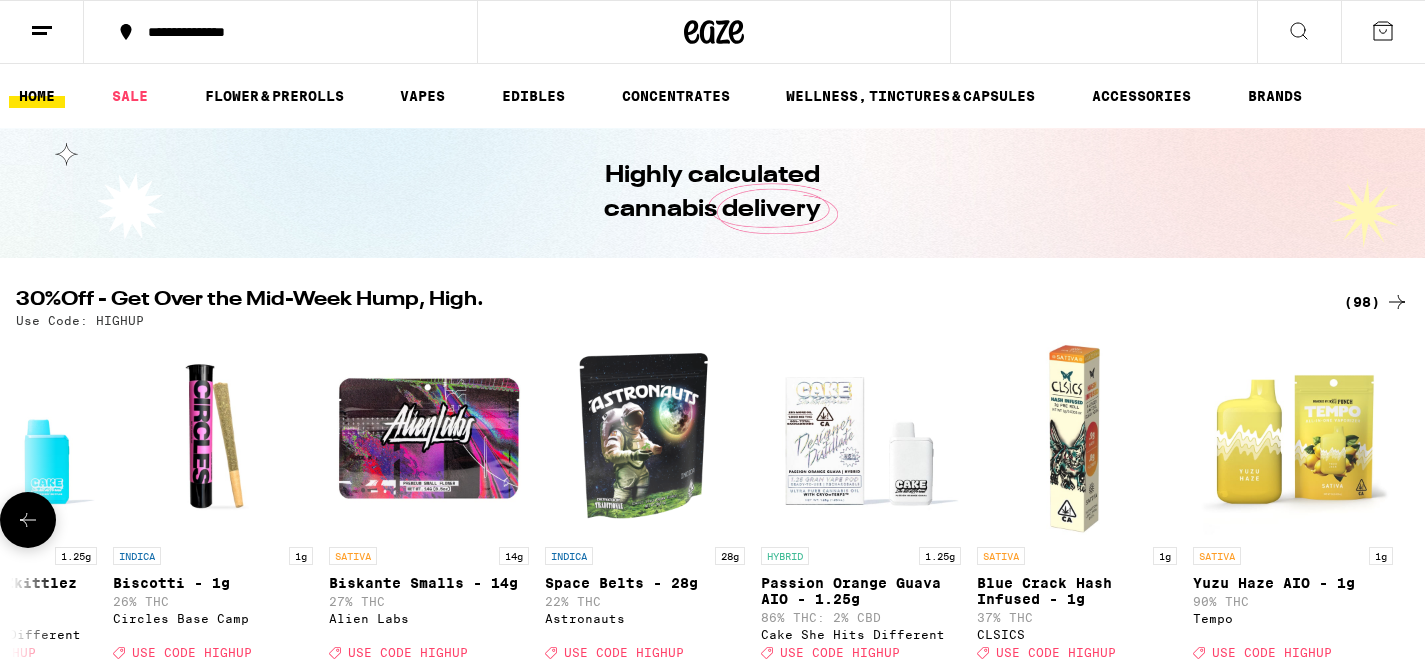 click at bounding box center [1397, 520] 